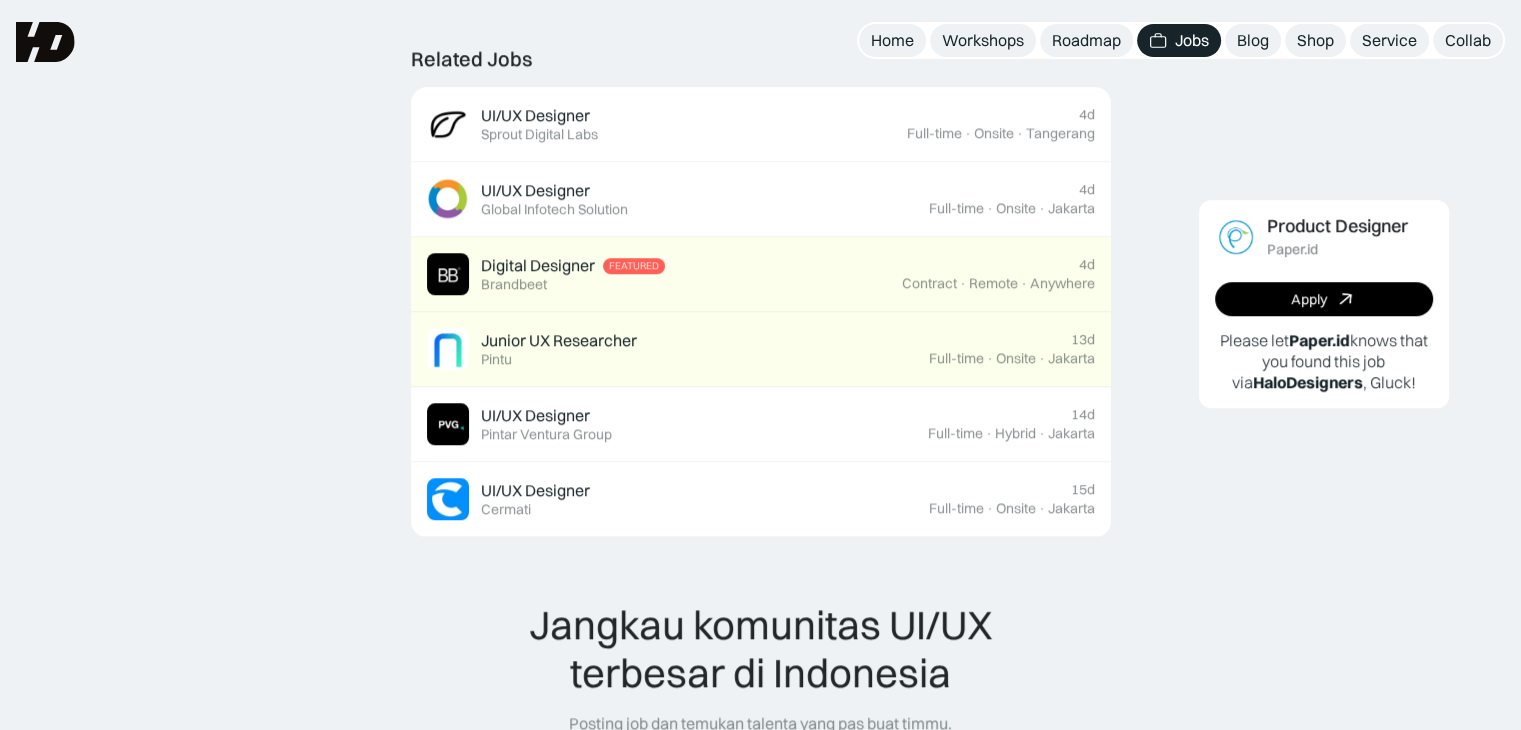 scroll, scrollTop: 1446, scrollLeft: 0, axis: vertical 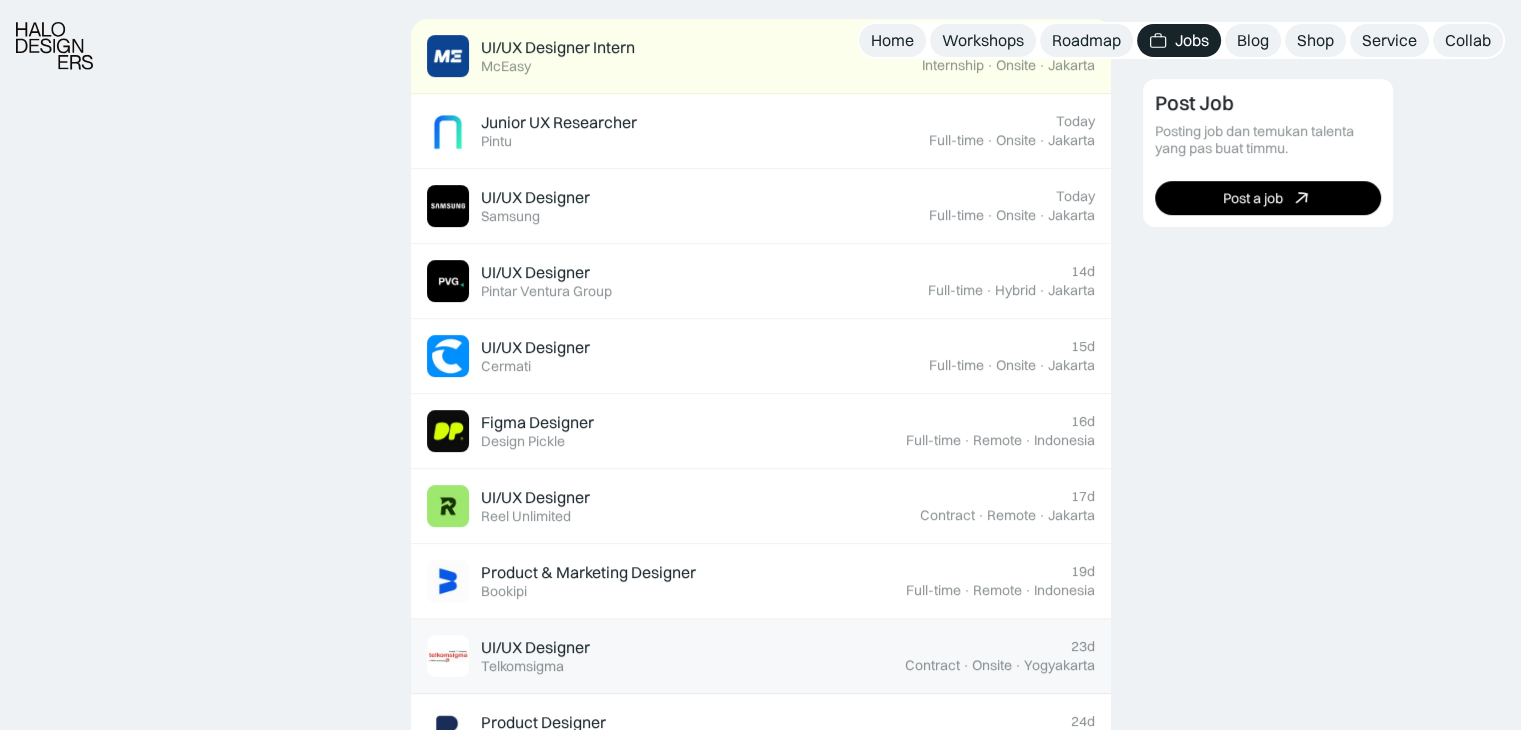 click on "UI/UX Designer" at bounding box center [535, 647] 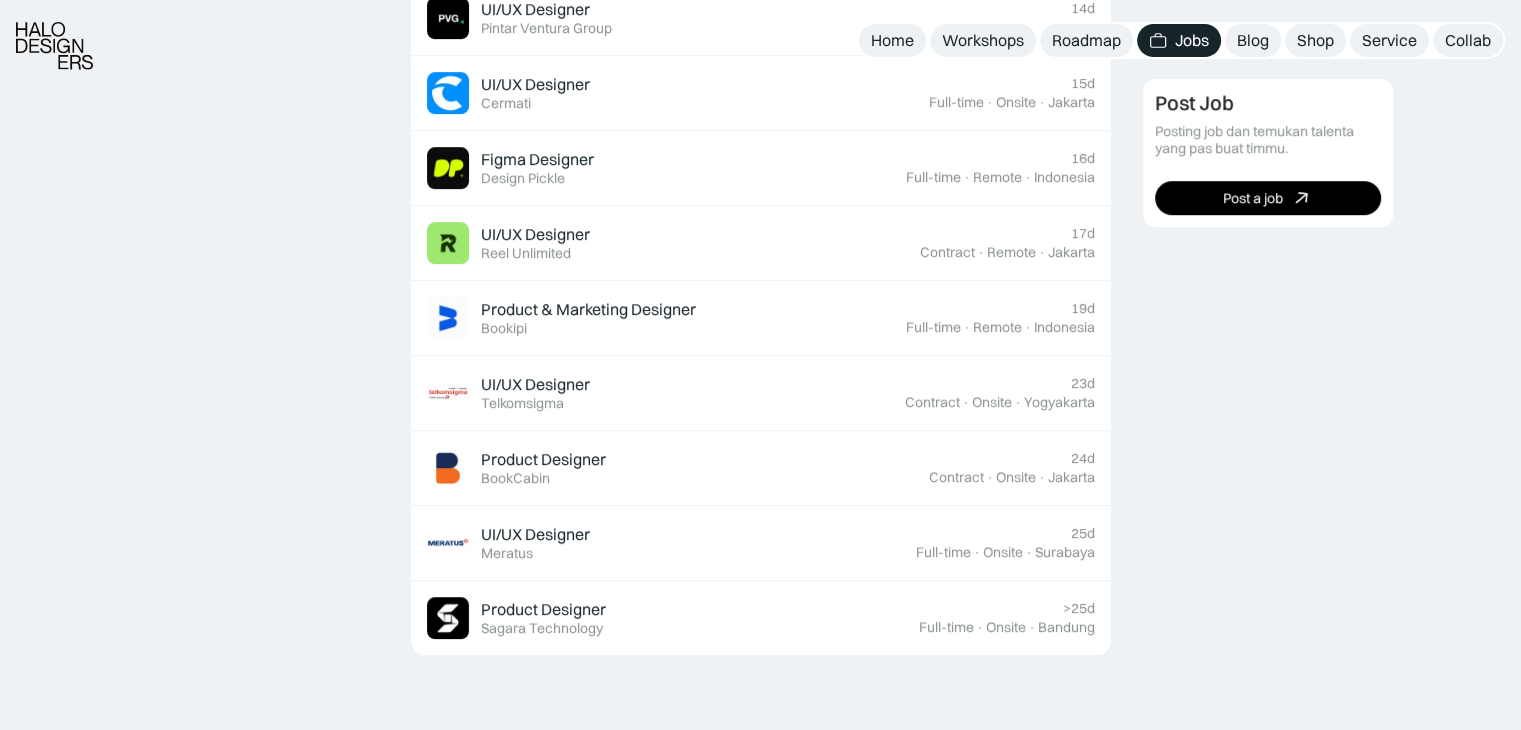 scroll, scrollTop: 1103, scrollLeft: 0, axis: vertical 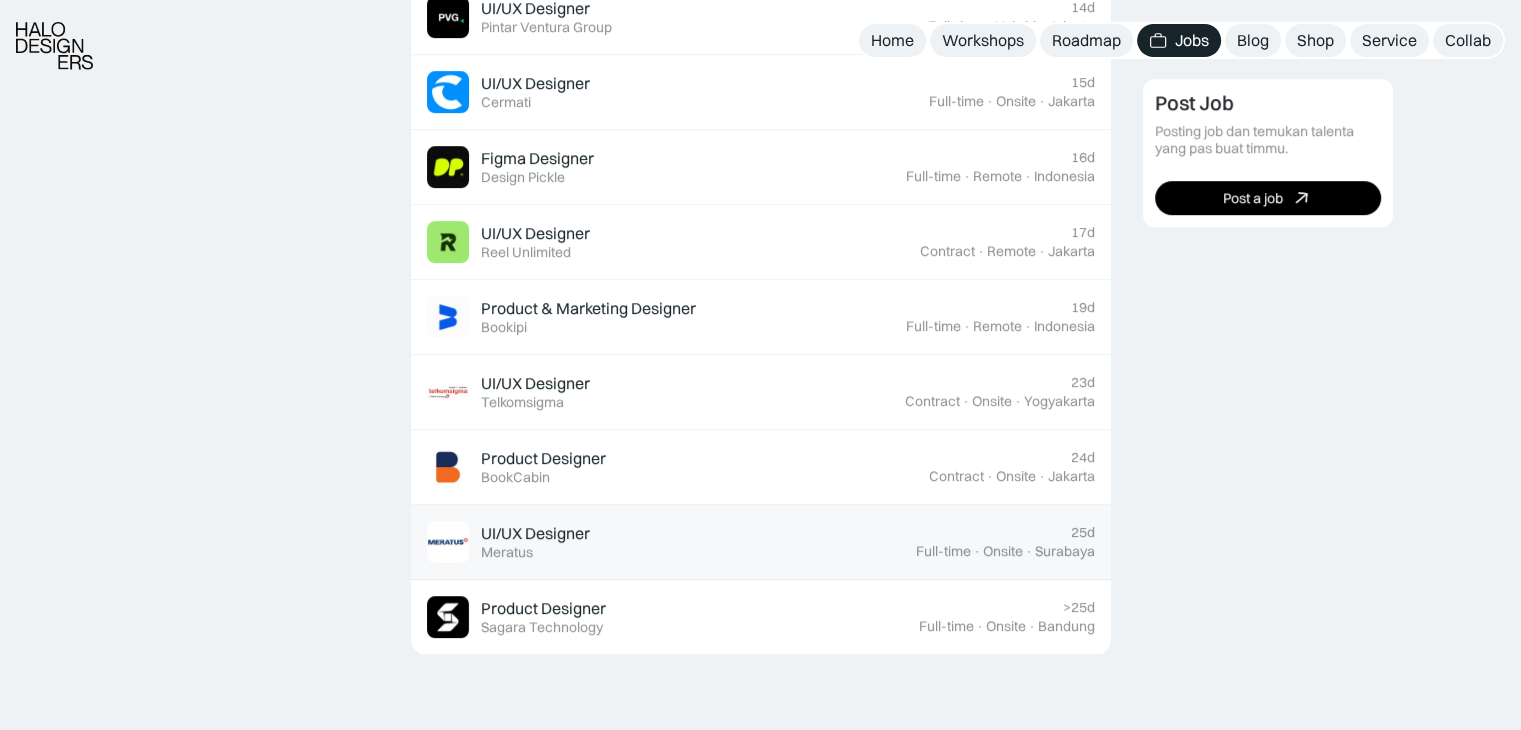 click on "UI/UX Designer Featured Meratus" at bounding box center (535, 542) 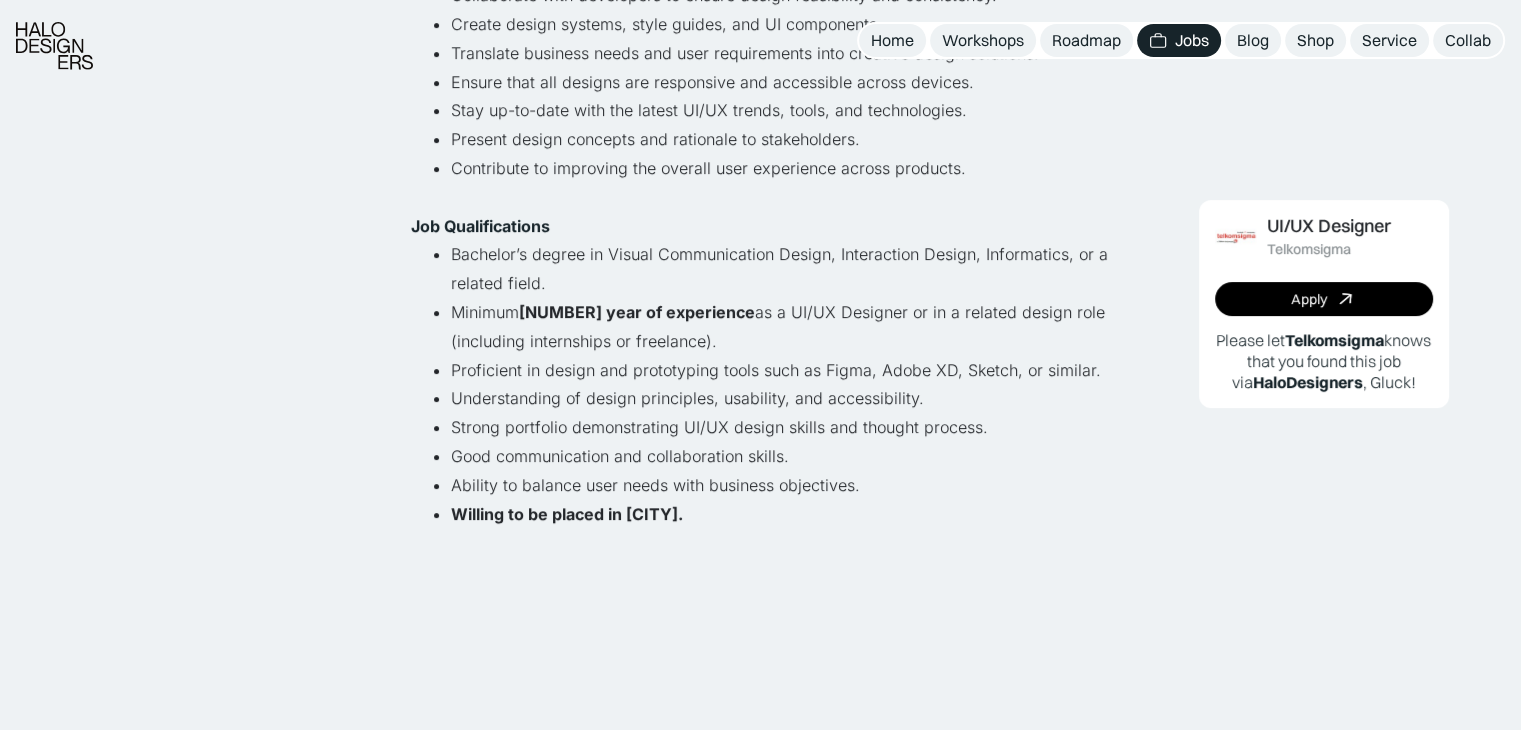scroll, scrollTop: 603, scrollLeft: 0, axis: vertical 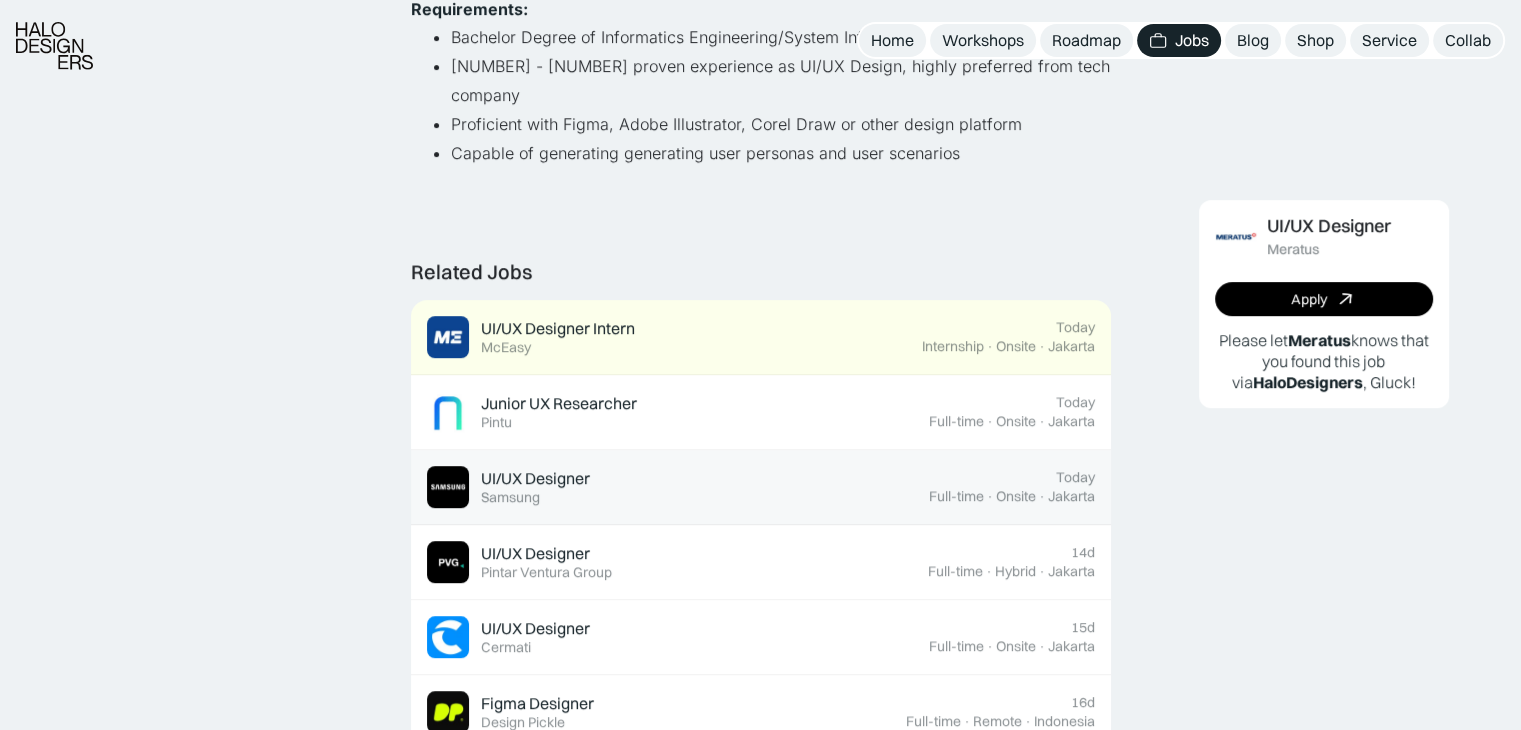 click on "UI/UX Designer Featured Samsung" at bounding box center (535, 487) 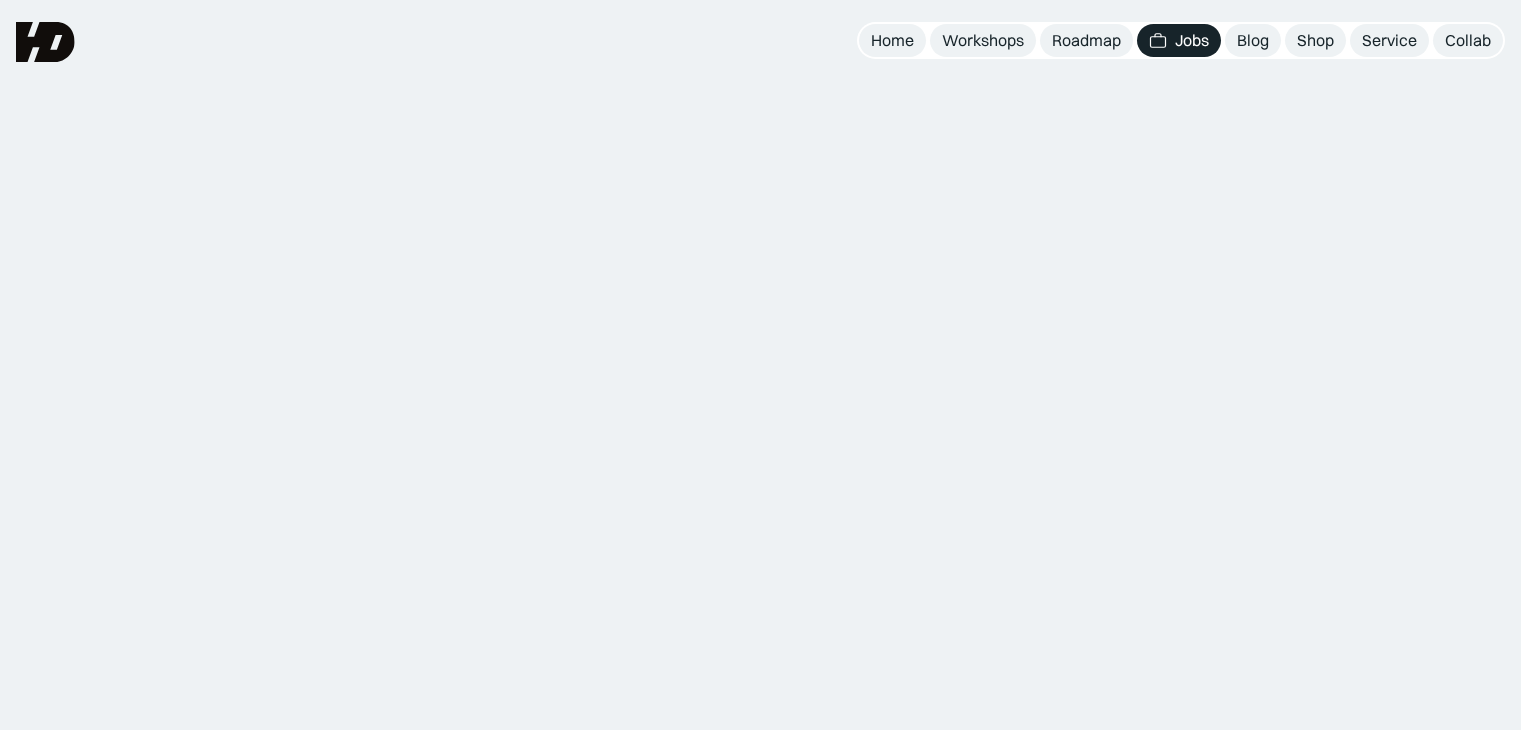 scroll, scrollTop: 0, scrollLeft: 0, axis: both 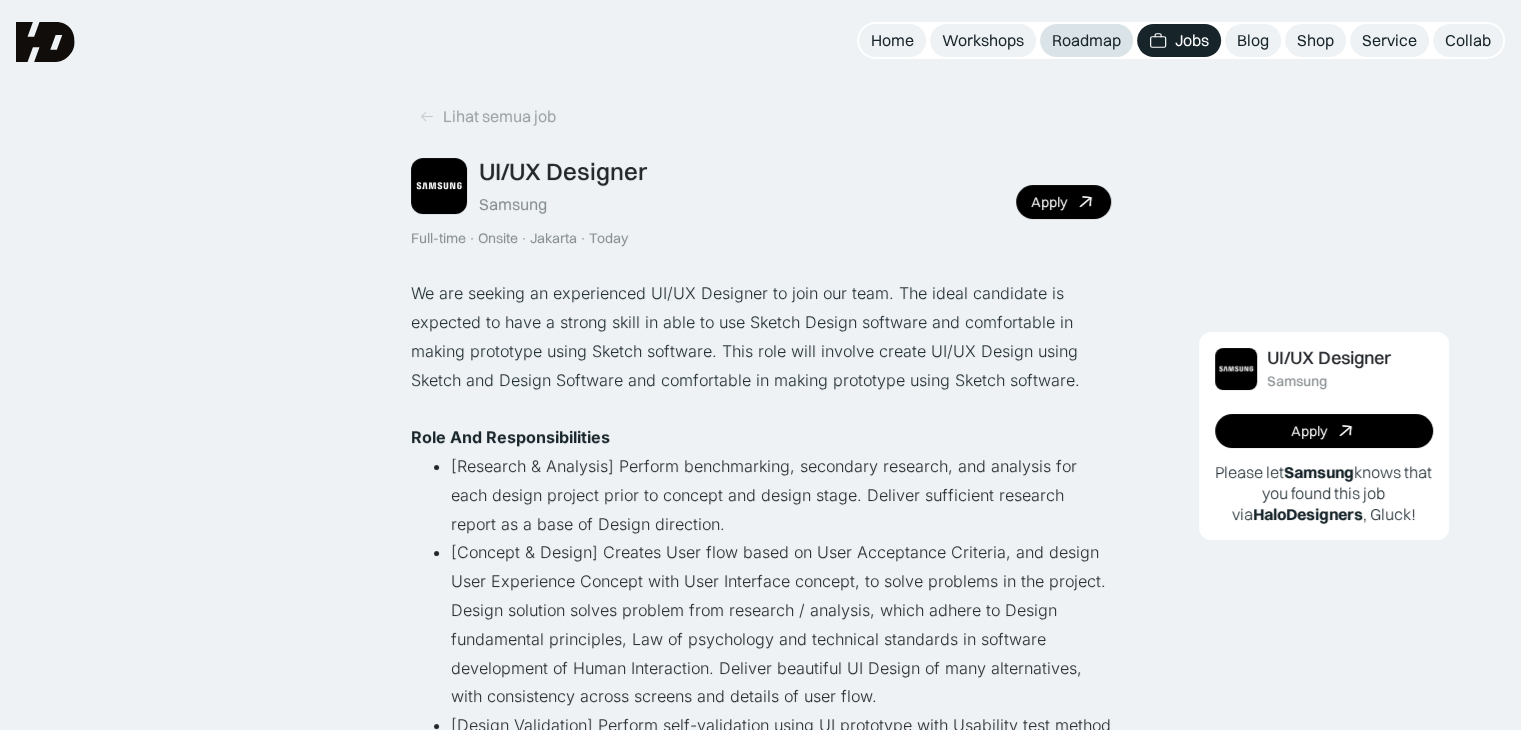 click on "Roadmap" at bounding box center (1086, 40) 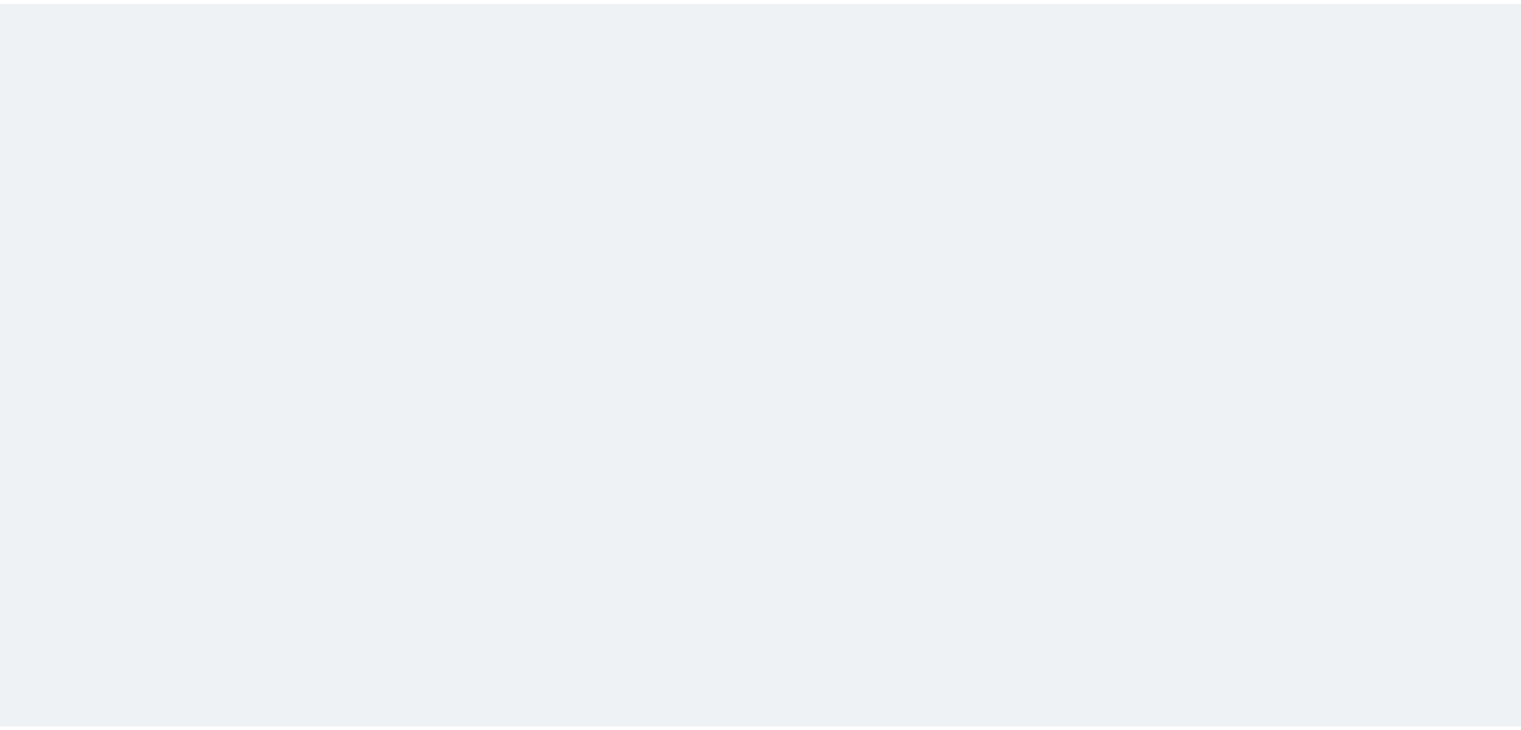 scroll, scrollTop: 0, scrollLeft: 0, axis: both 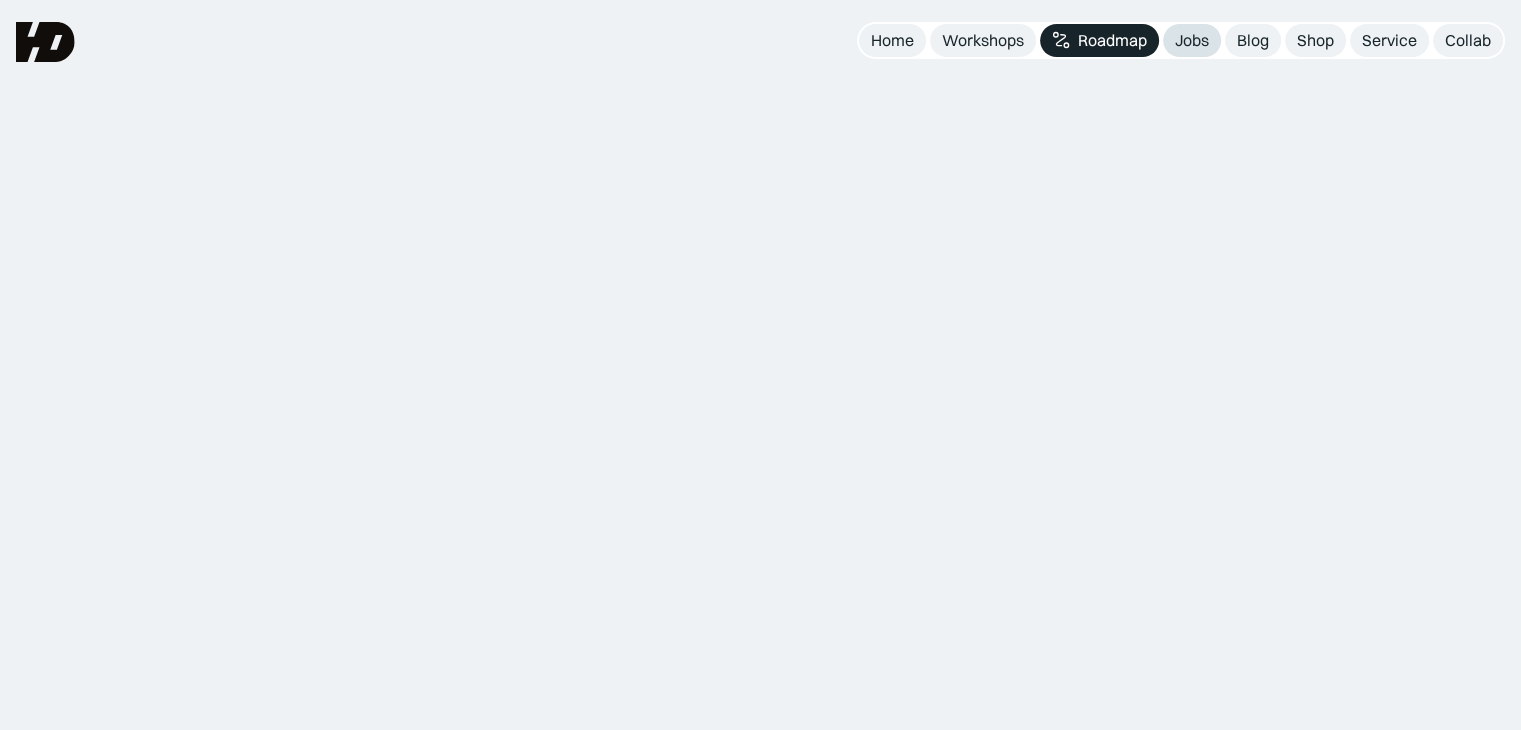 click on "Jobs" at bounding box center (1192, 40) 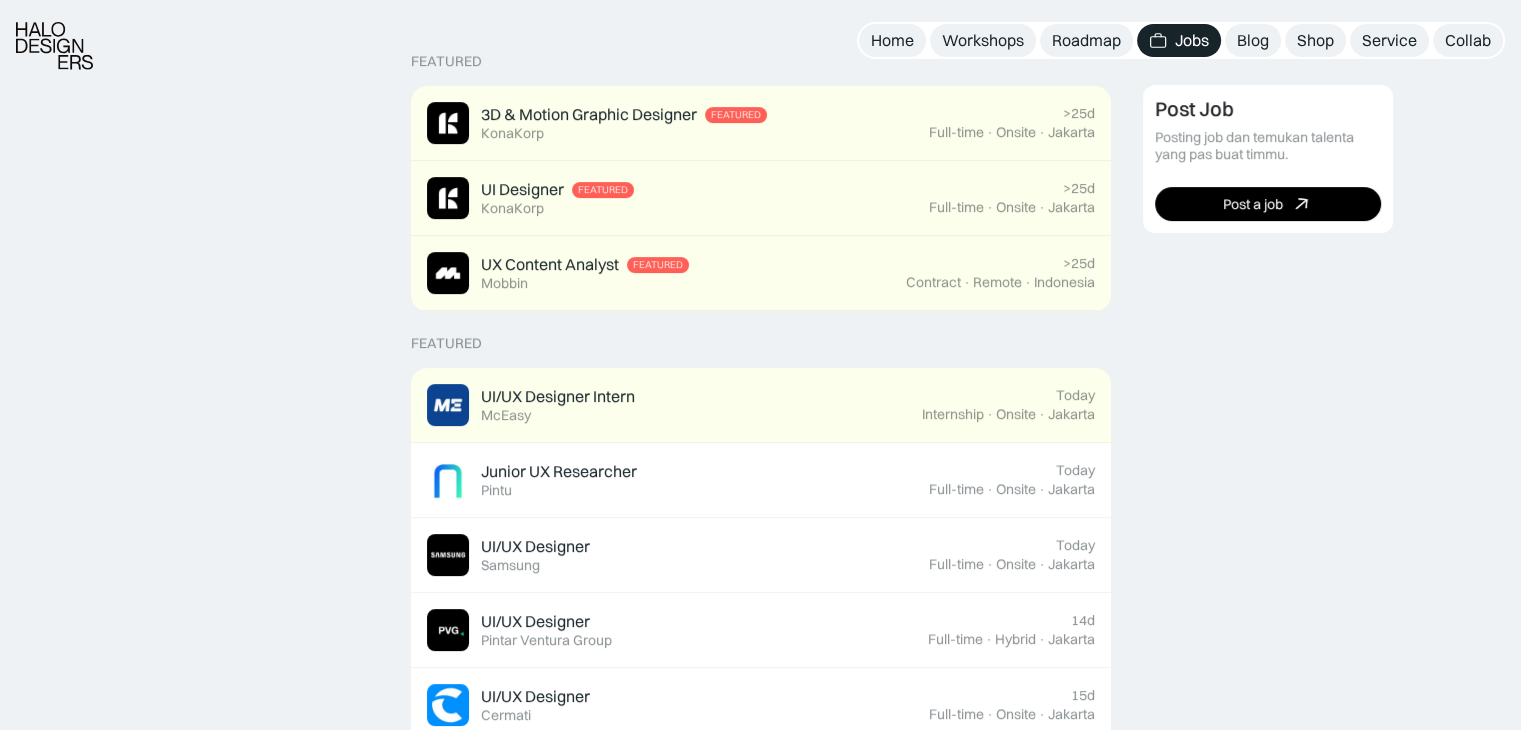 scroll, scrollTop: 491, scrollLeft: 0, axis: vertical 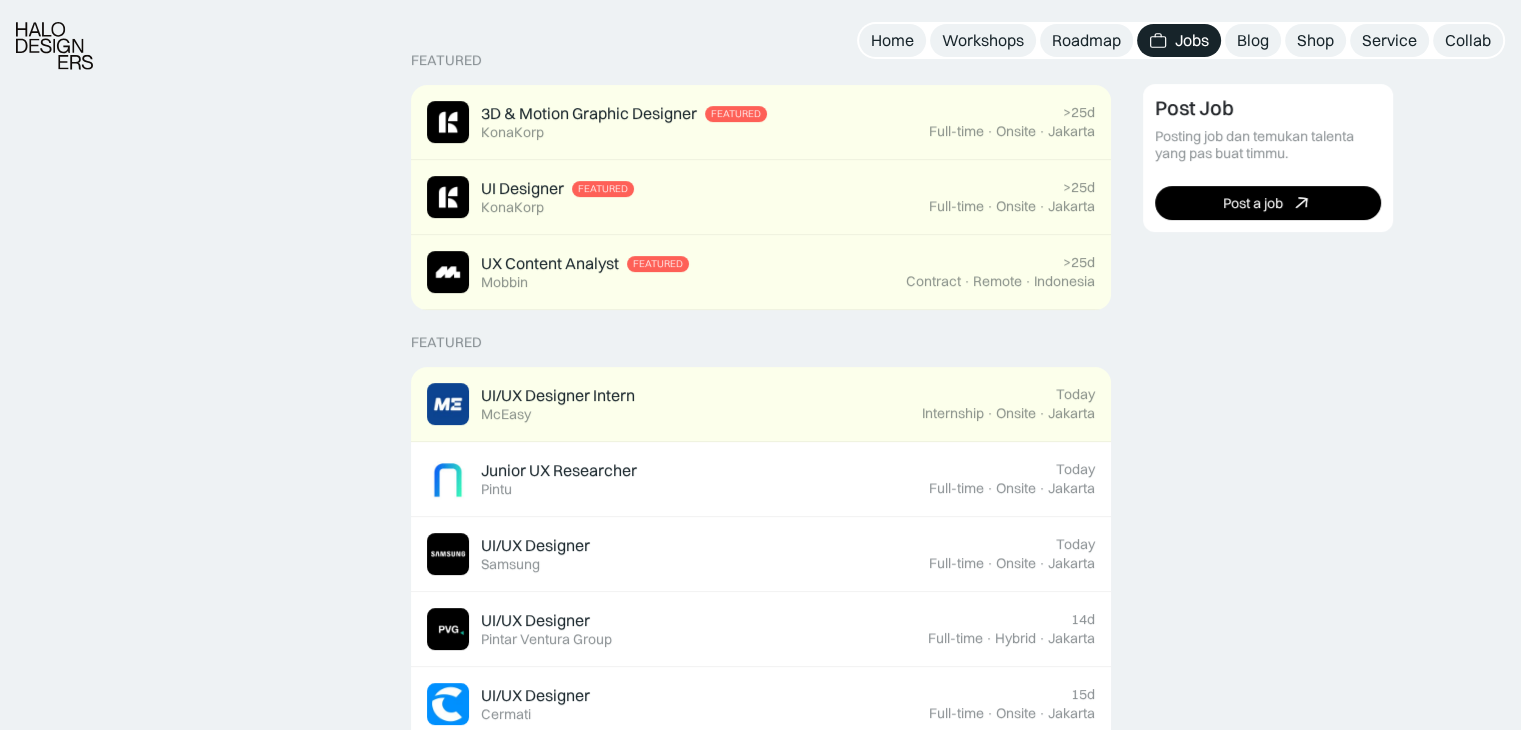 click on "Featured 3D & Motion Graphic Designer Featured KonaKorp >25d Full-time  ·  Onsite  ·  Jakarta UI Designer Featured KonaKorp >25d Full-time  ·  Onsite  ·  Jakarta UX Content Analyst Featured Mobbin >25d Contract  ·  Remote  ·  Indonesia Featured UI/UX Designer Intern Featured McEasy Today Internship  ·  Onsite  ·  Jakarta Junior UX Researcher Featured Pintu Today Full-time  ·  Onsite  ·  Jakarta UI/UX Designer Featured Samsung Today Full-time  ·  Onsite  ·  Jakarta UI/UX Designer Featured Pintar Ventura Group 14d Full-time  ·  Hybrid  ·  Jakarta UI/UX Designer Featured Cermati 15d Full-time  ·  Onsite  ·  Jakarta Figma Designer Featured Design Pickle 16d Full-time  ·  Remote  ·  Indonesia UI/UX Designer Featured Reel Unlimited 17d Contract  ·  Remote  ·  Jakarta Product & Marketing Designer Featured Bookipi 19d Full-time  ·  Remote  ·  Indonesia UI/UX Designer Featured Telkomsigma 23d Contract  ·  Onsite  ·  Yogyakarta Product Designer Featured BookCabin 24d Contract  ·  Onsite  ·  X" at bounding box center [760, 1090] 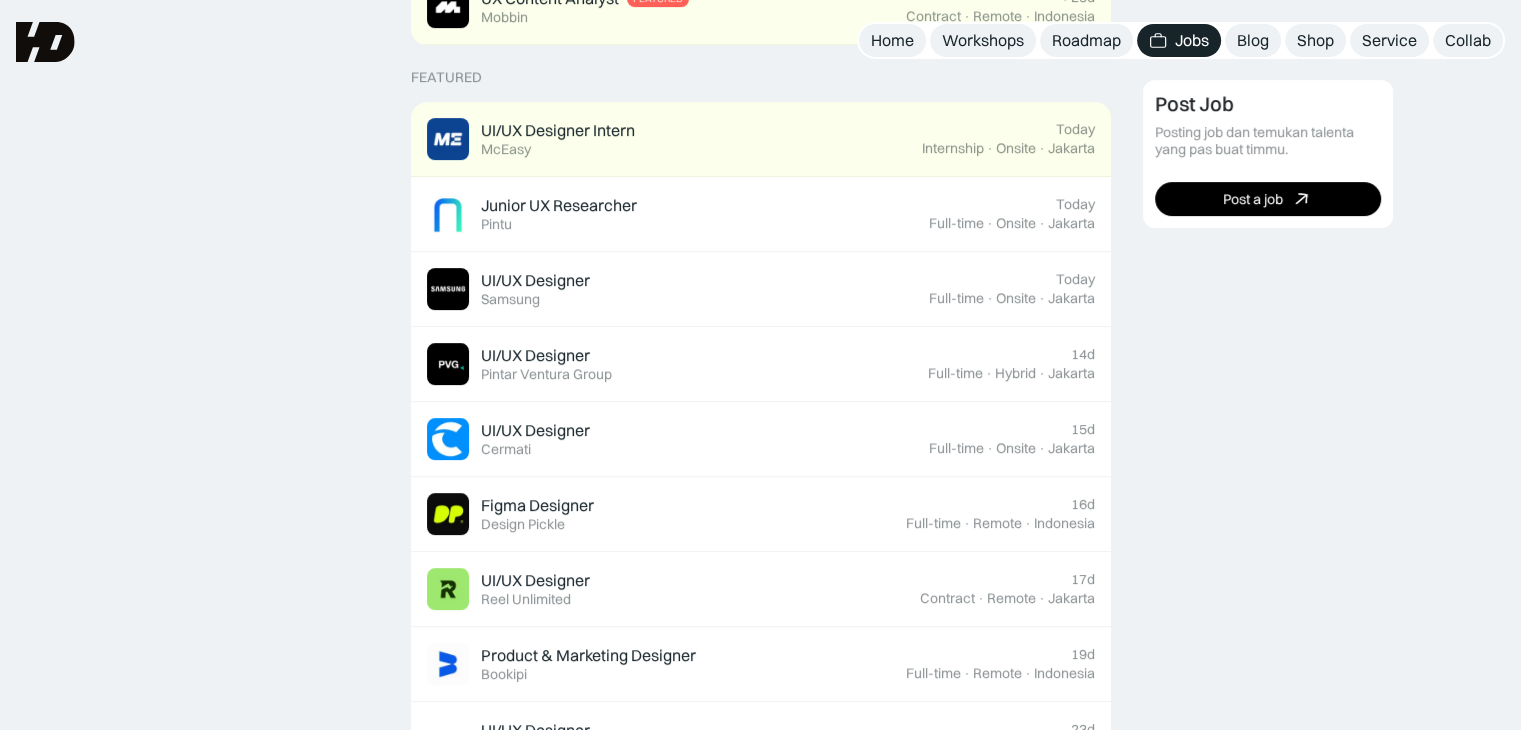 scroll, scrollTop: 755, scrollLeft: 0, axis: vertical 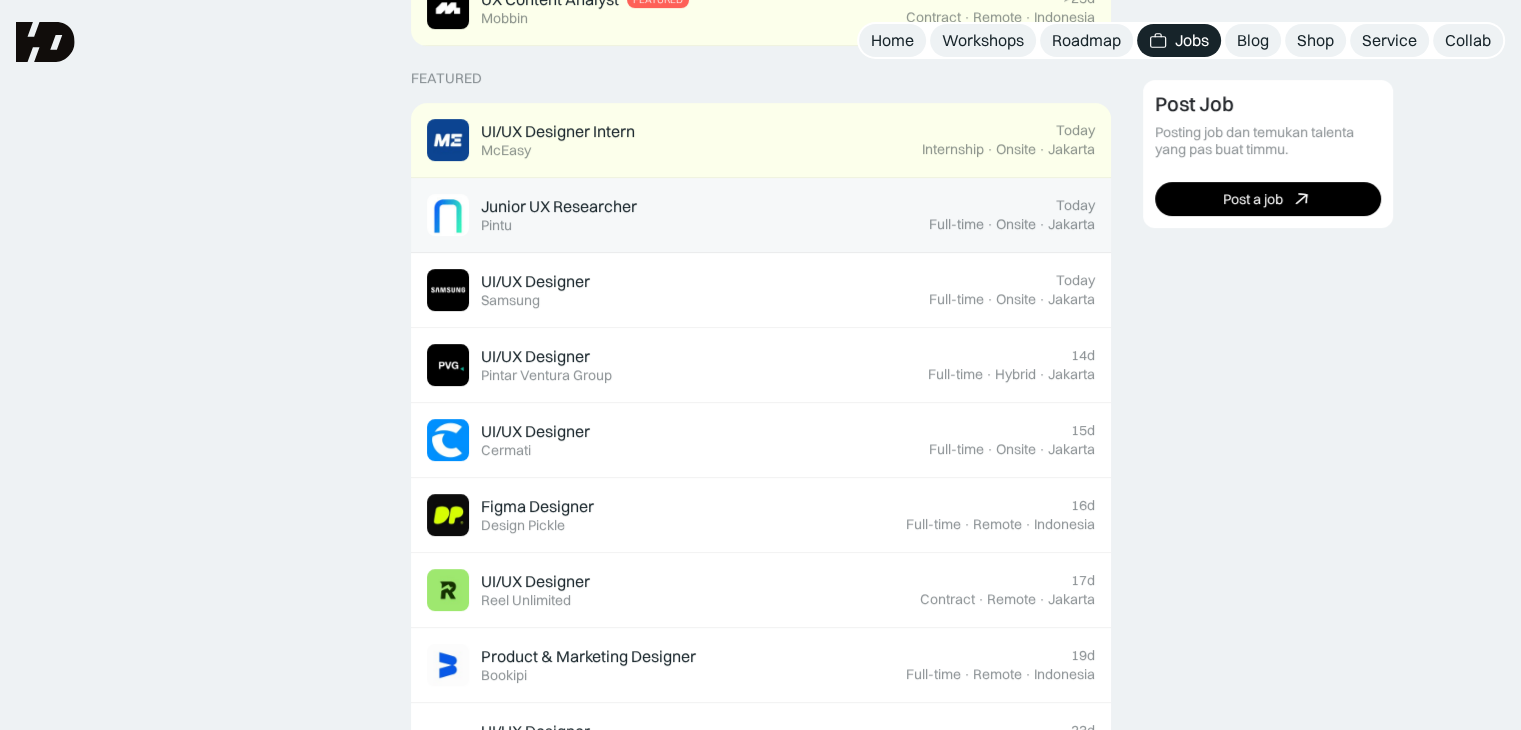 click on "Junior UX Researcher Featured Pintu Today Full-time  ·  Onsite  ·  Jakarta" at bounding box center (761, 215) 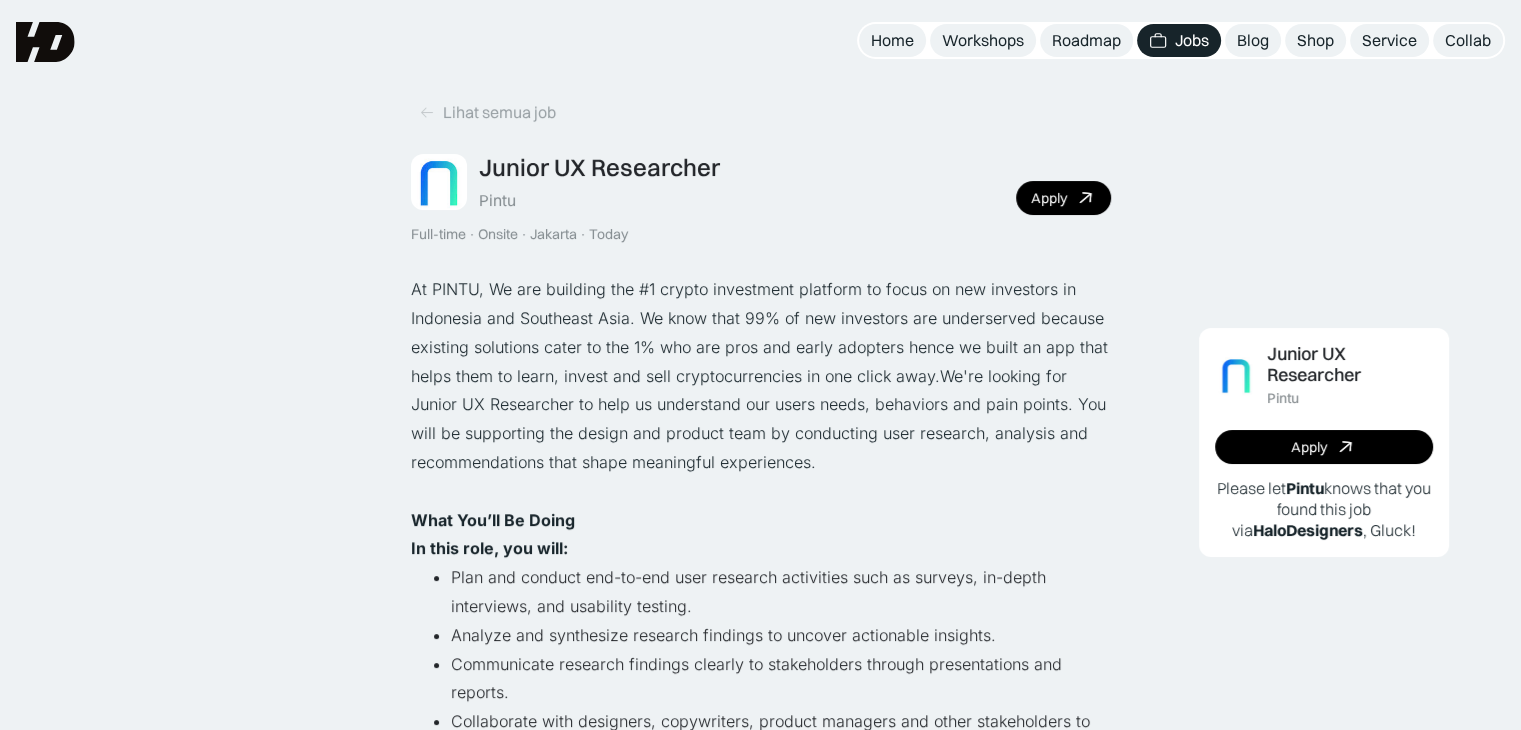 scroll, scrollTop: 0, scrollLeft: 0, axis: both 